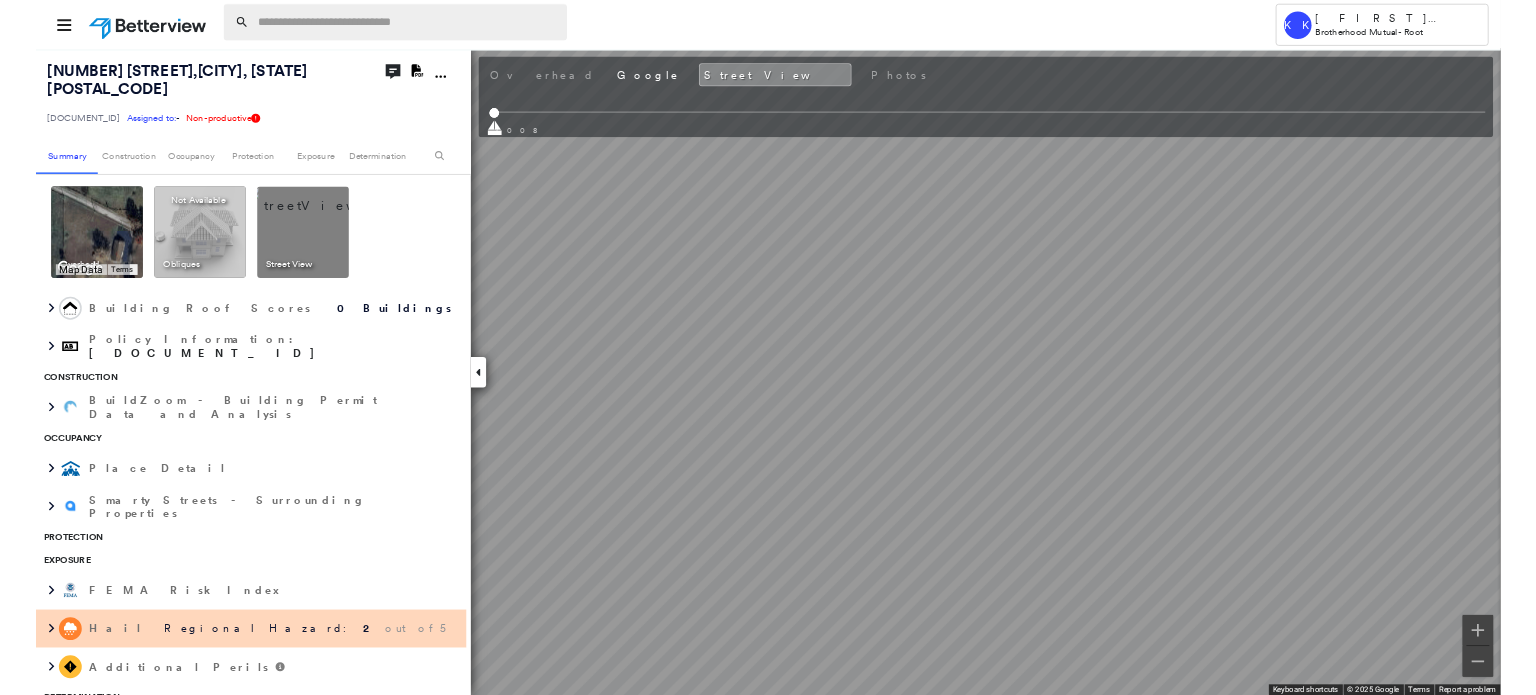 scroll, scrollTop: 0, scrollLeft: 0, axis: both 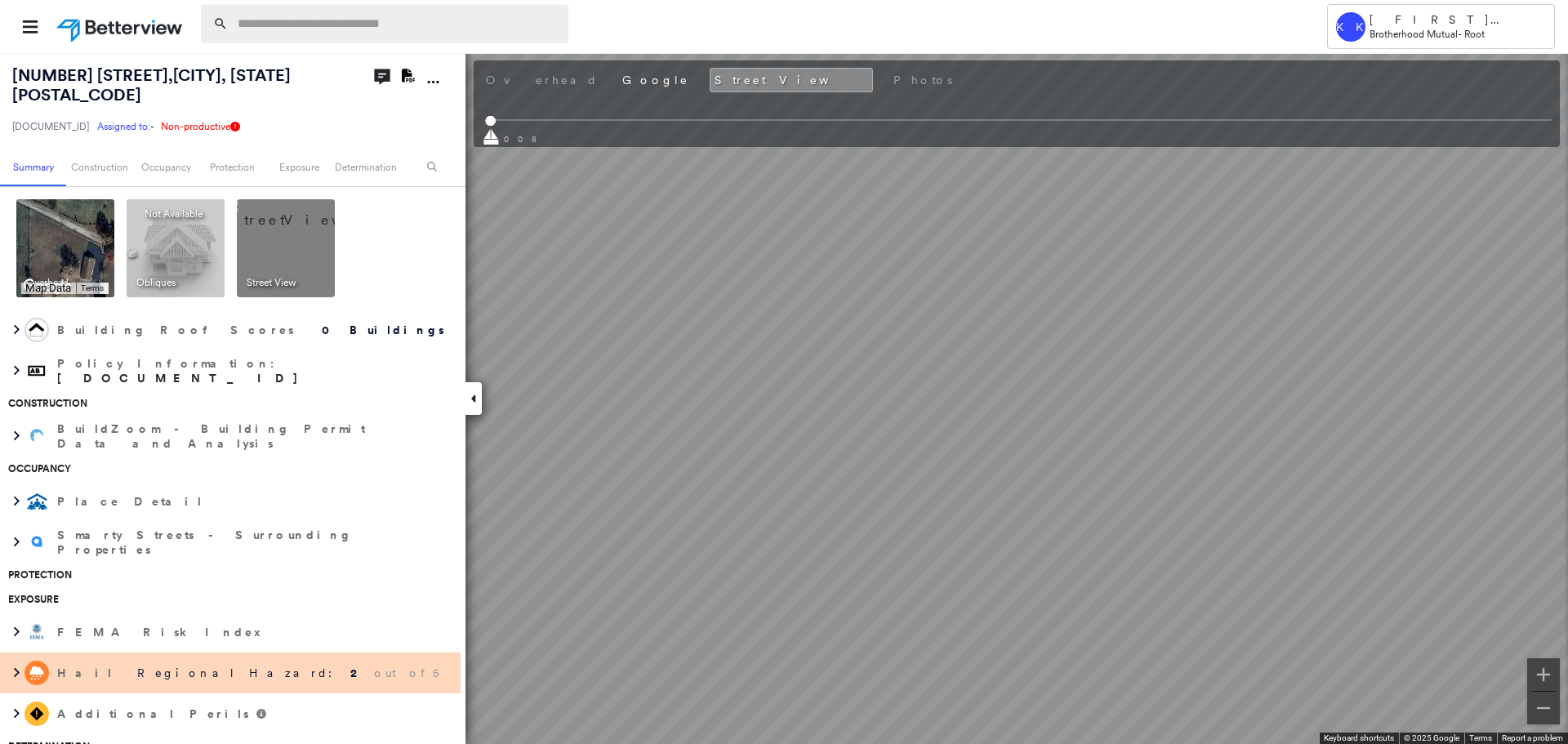 click at bounding box center (398, 24) 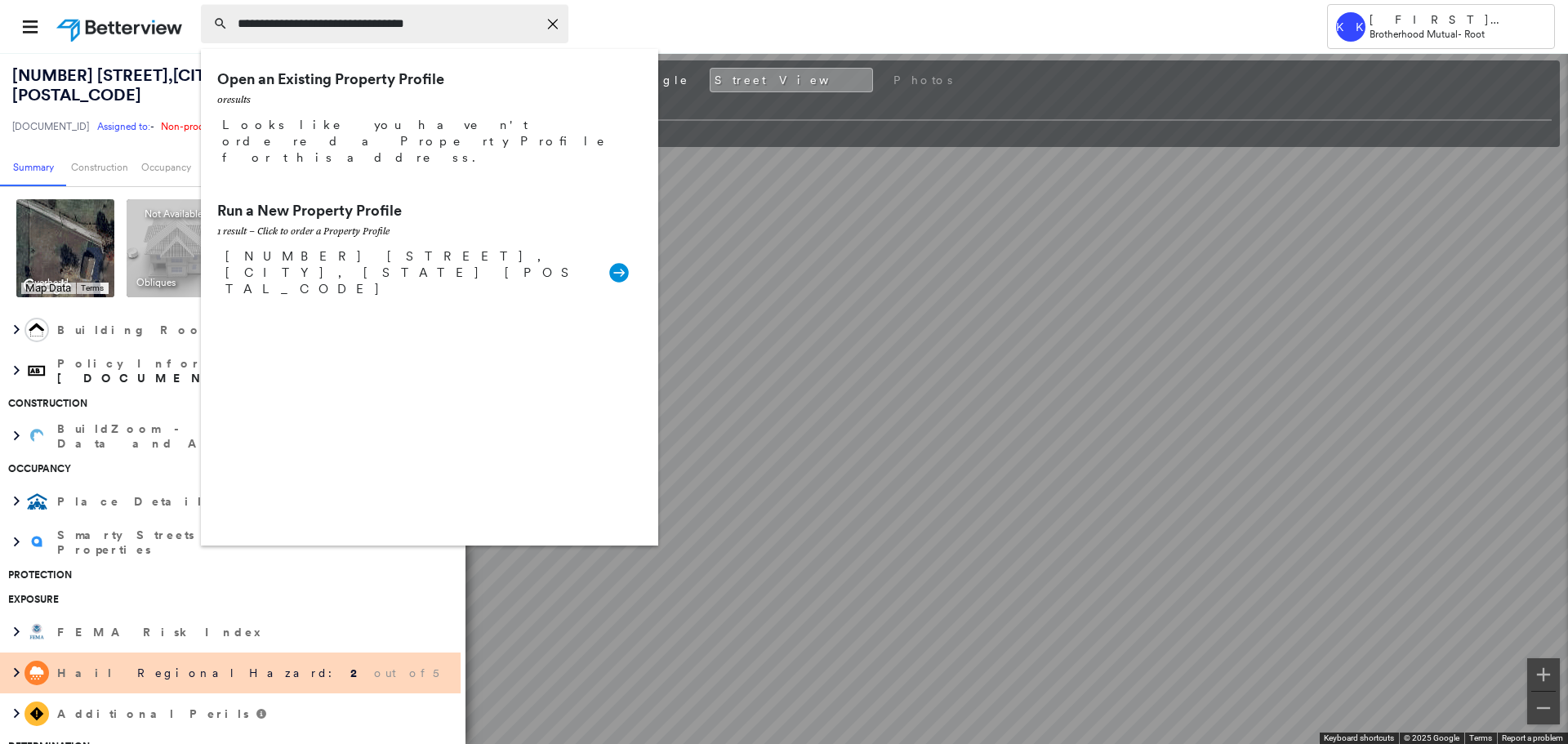 type on "**********" 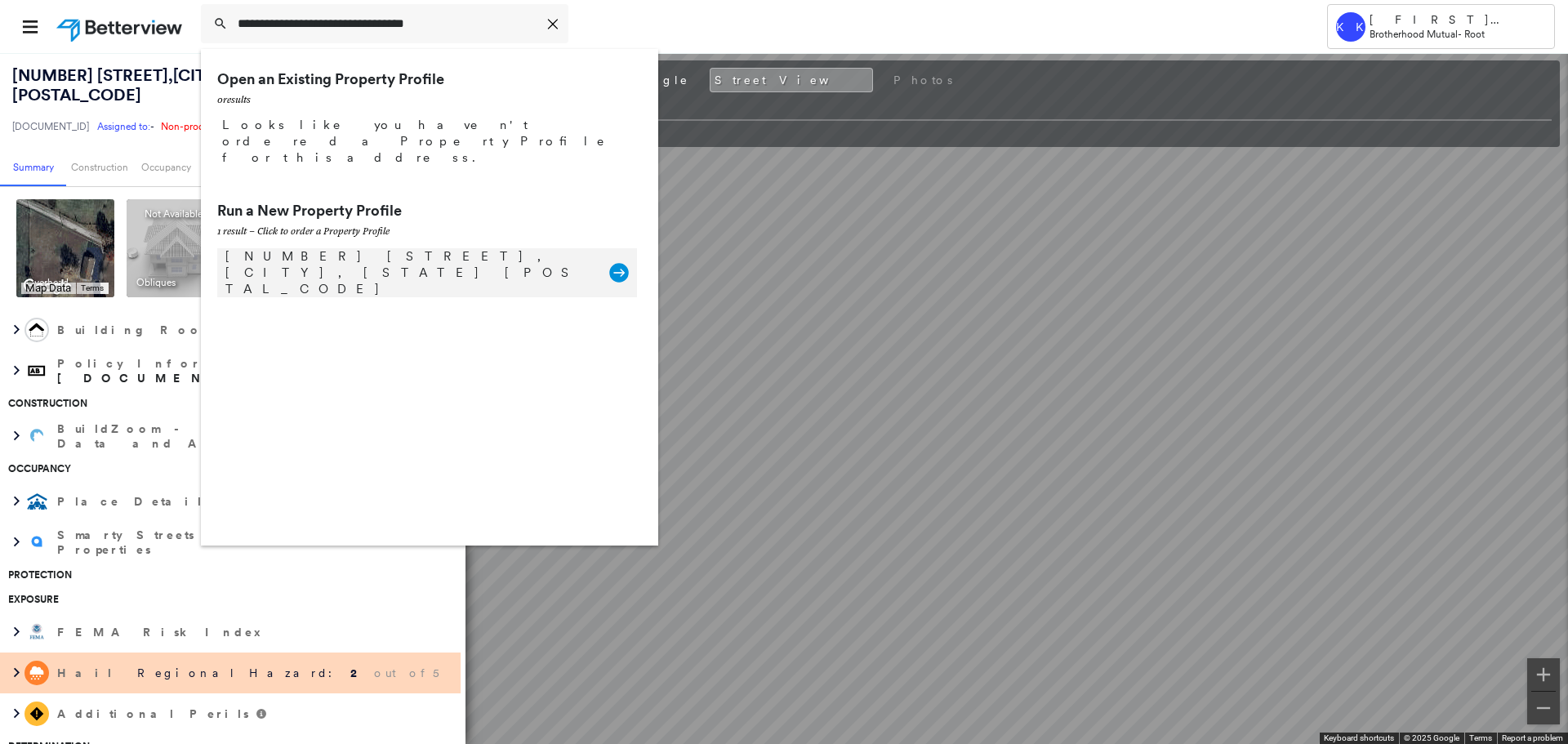click on "[NUMBER] [STREET], [CITY], [STATE] [POSTAL_CODE]" at bounding box center [409, 273] 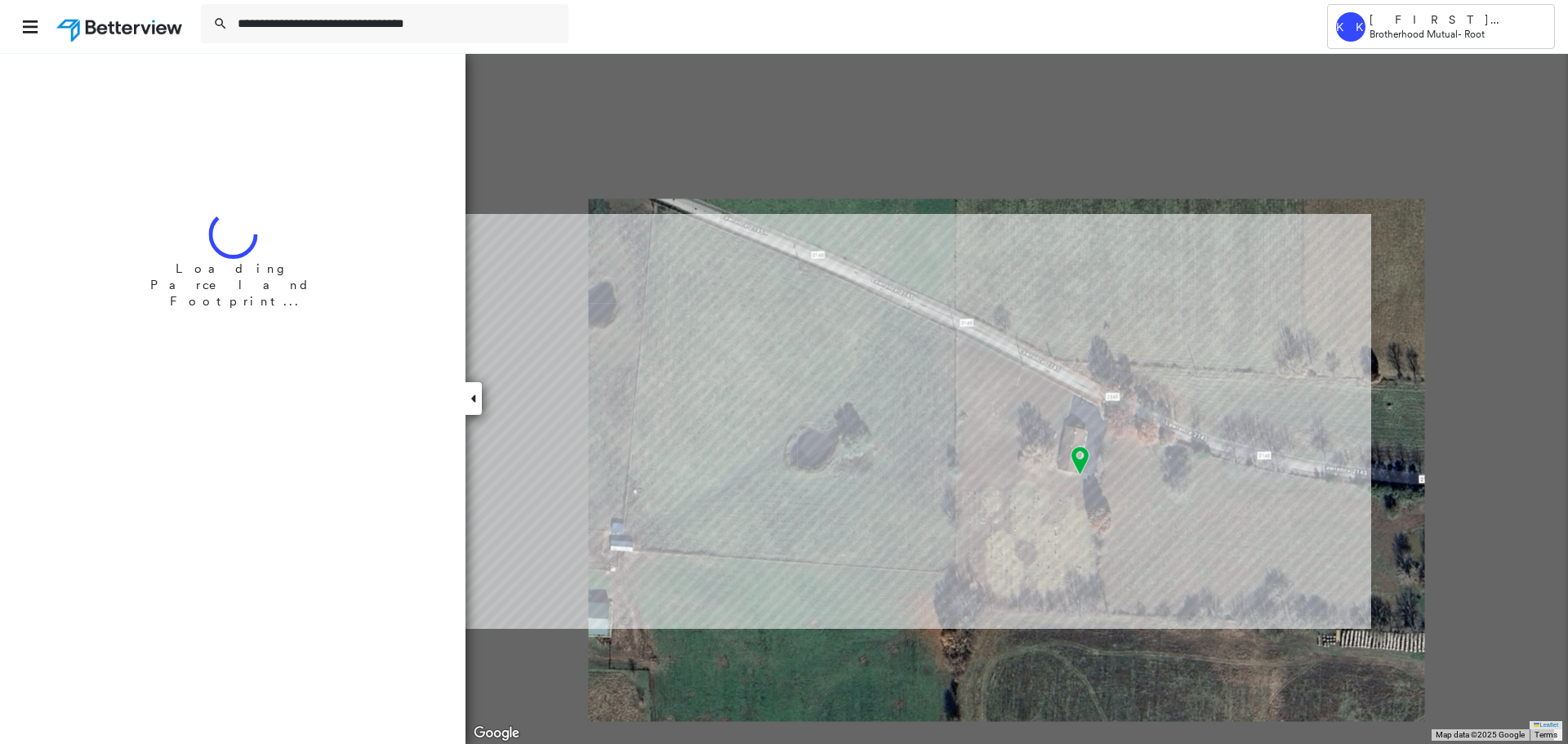 type 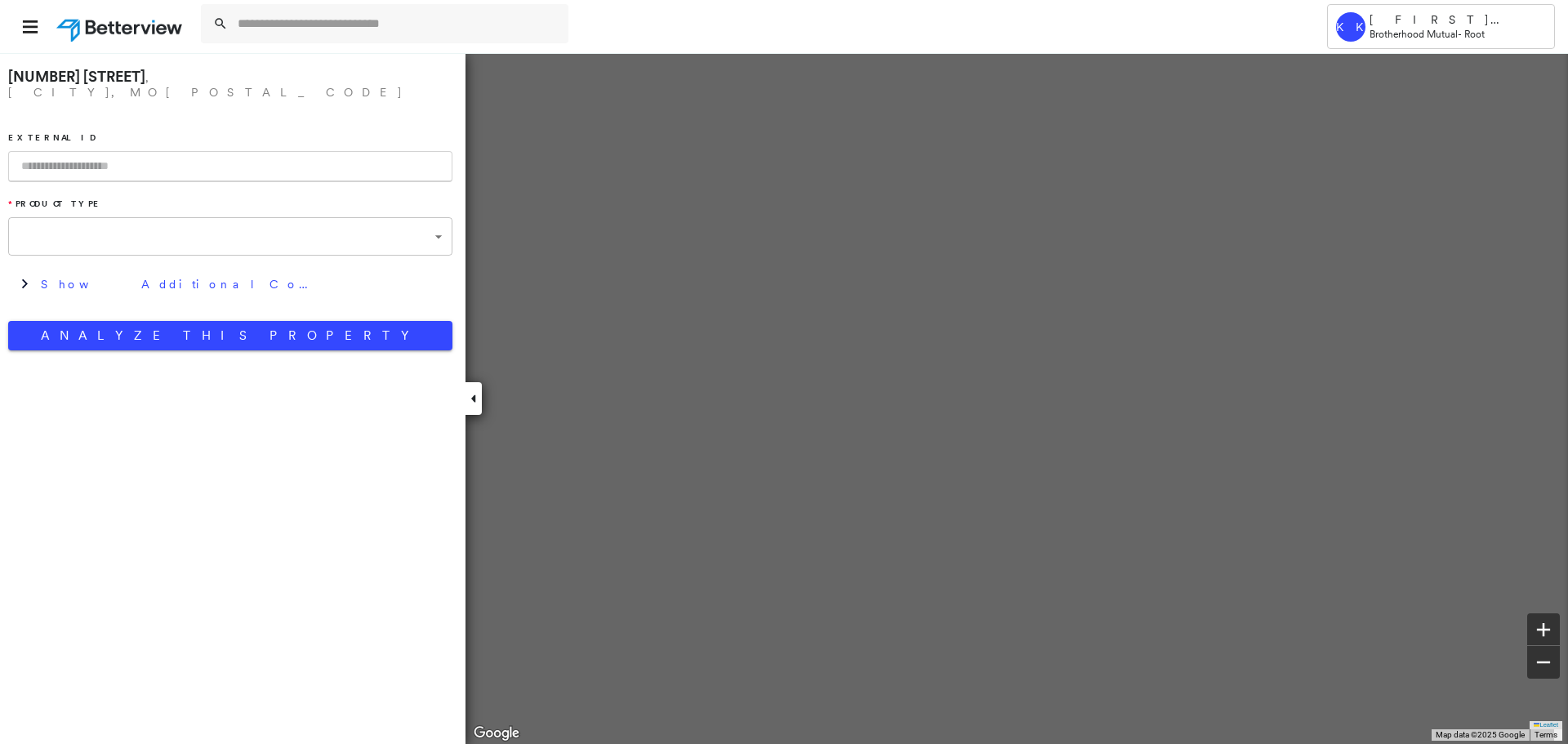 type on "**********" 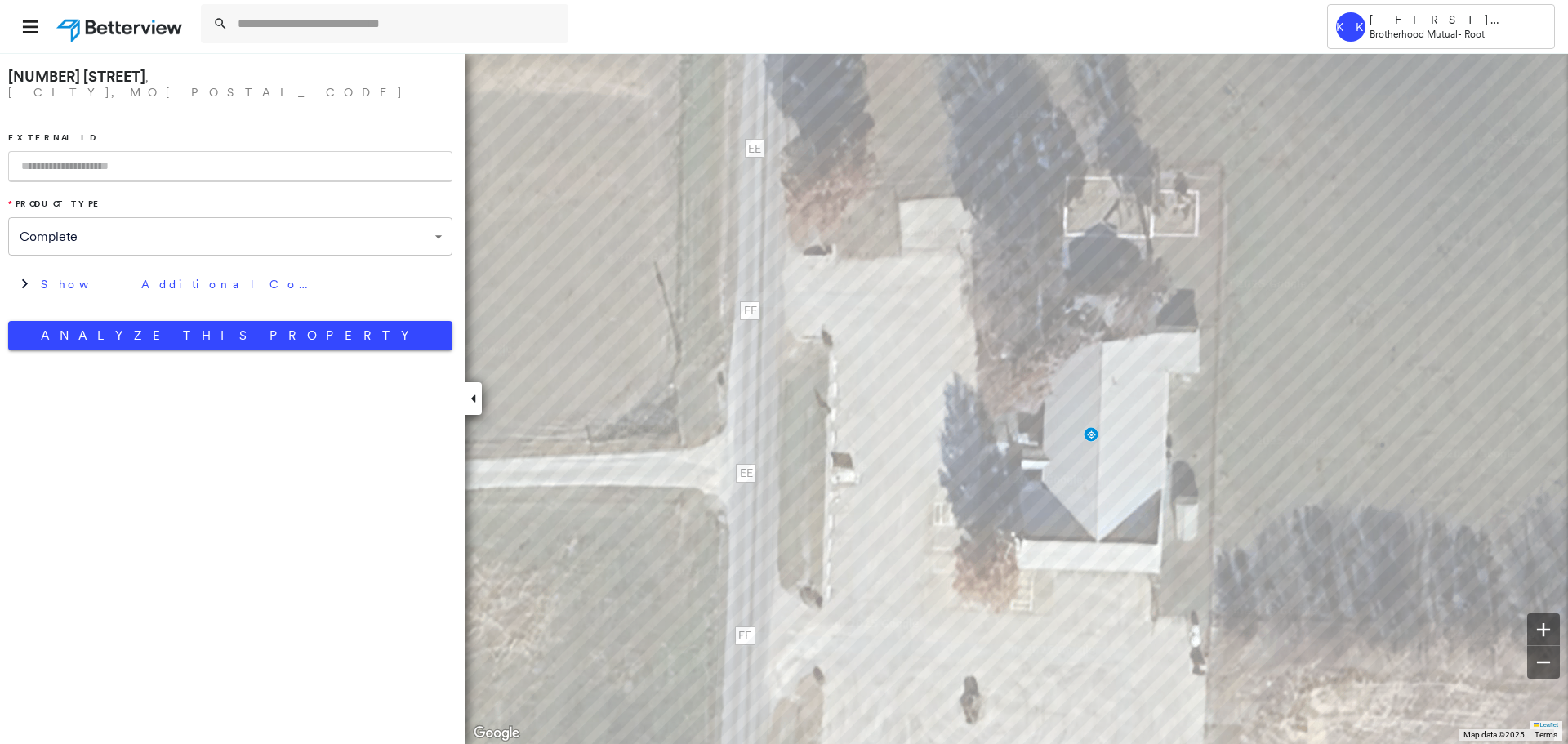 click at bounding box center [230, 167] 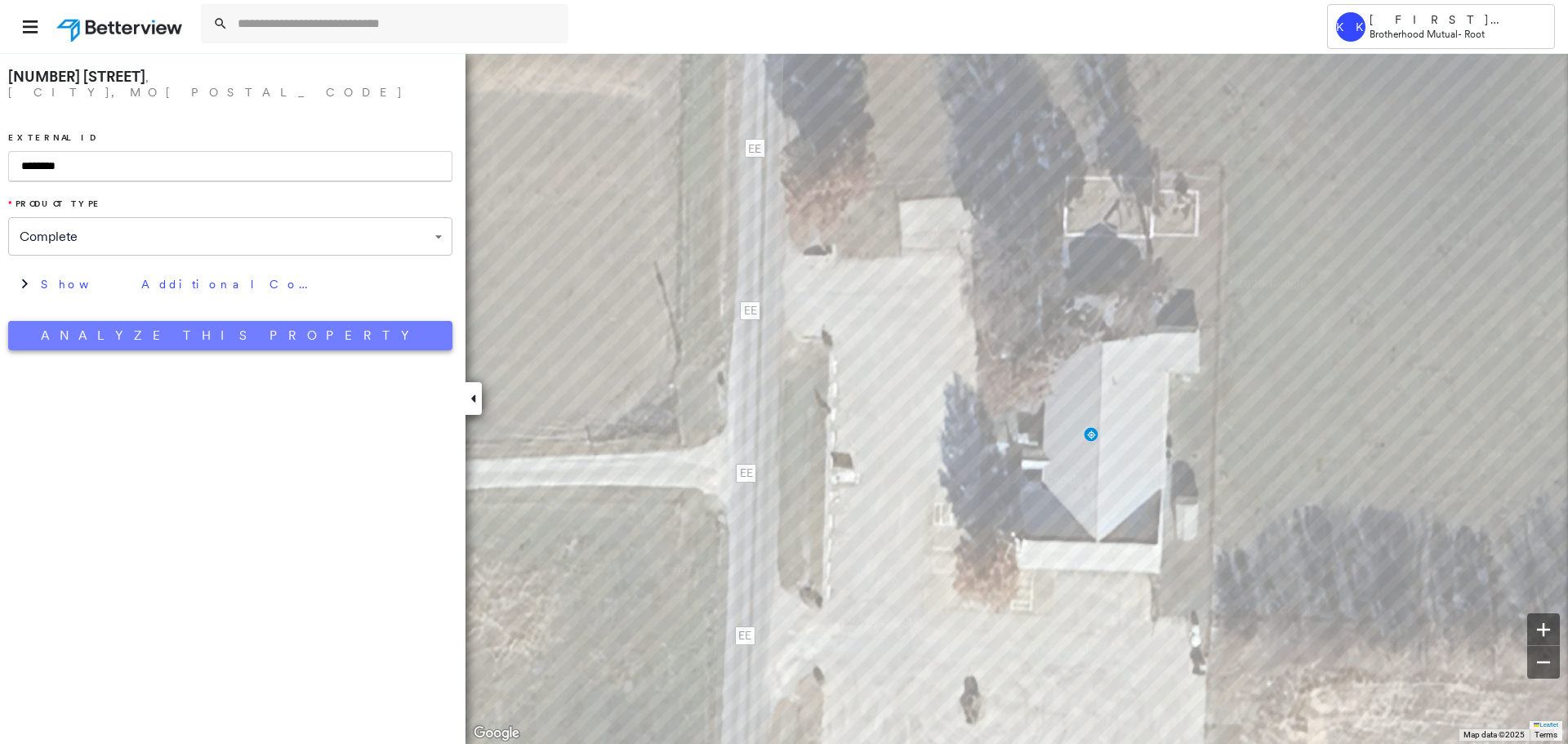 type on "********" 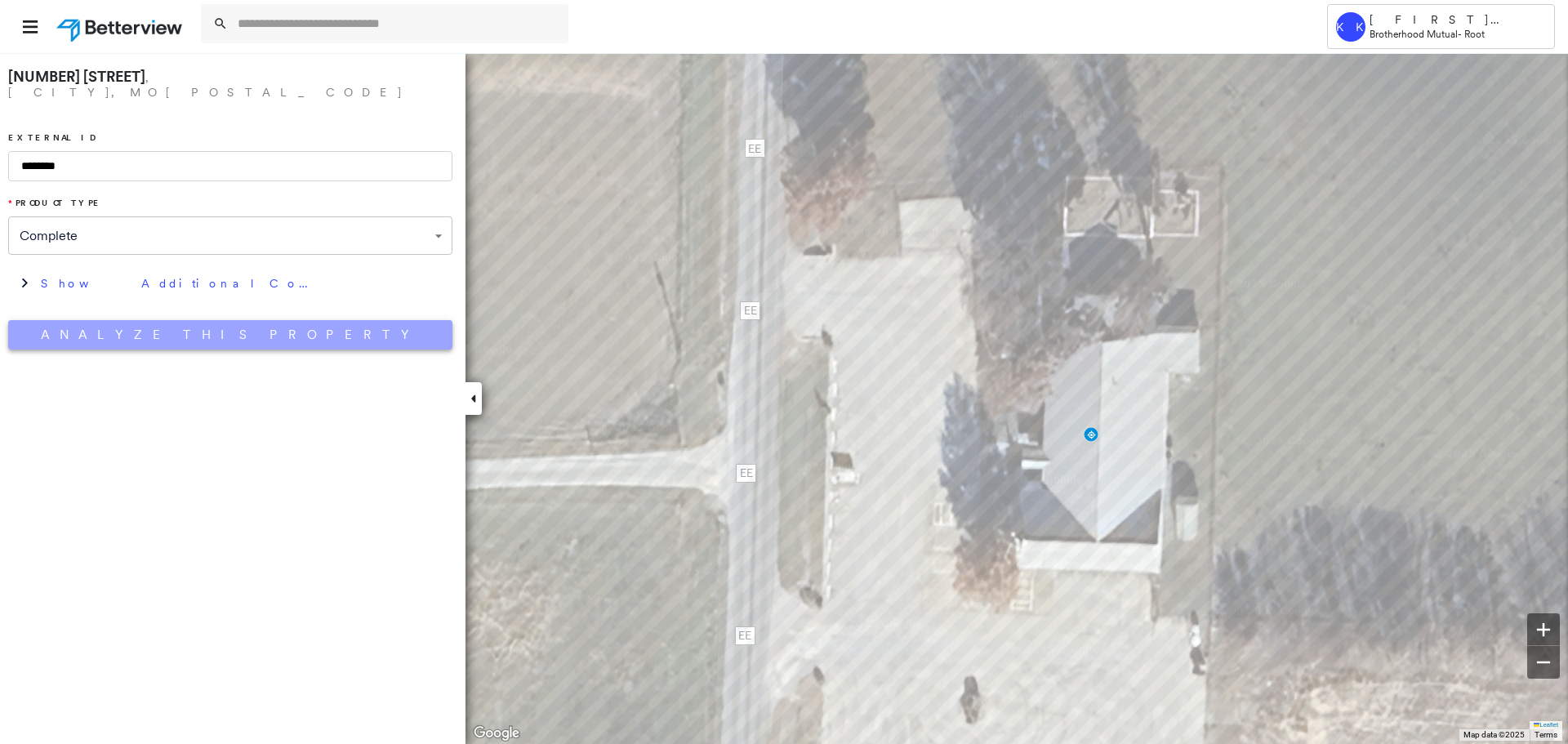 click on "Analyze This Property" at bounding box center (230, 335) 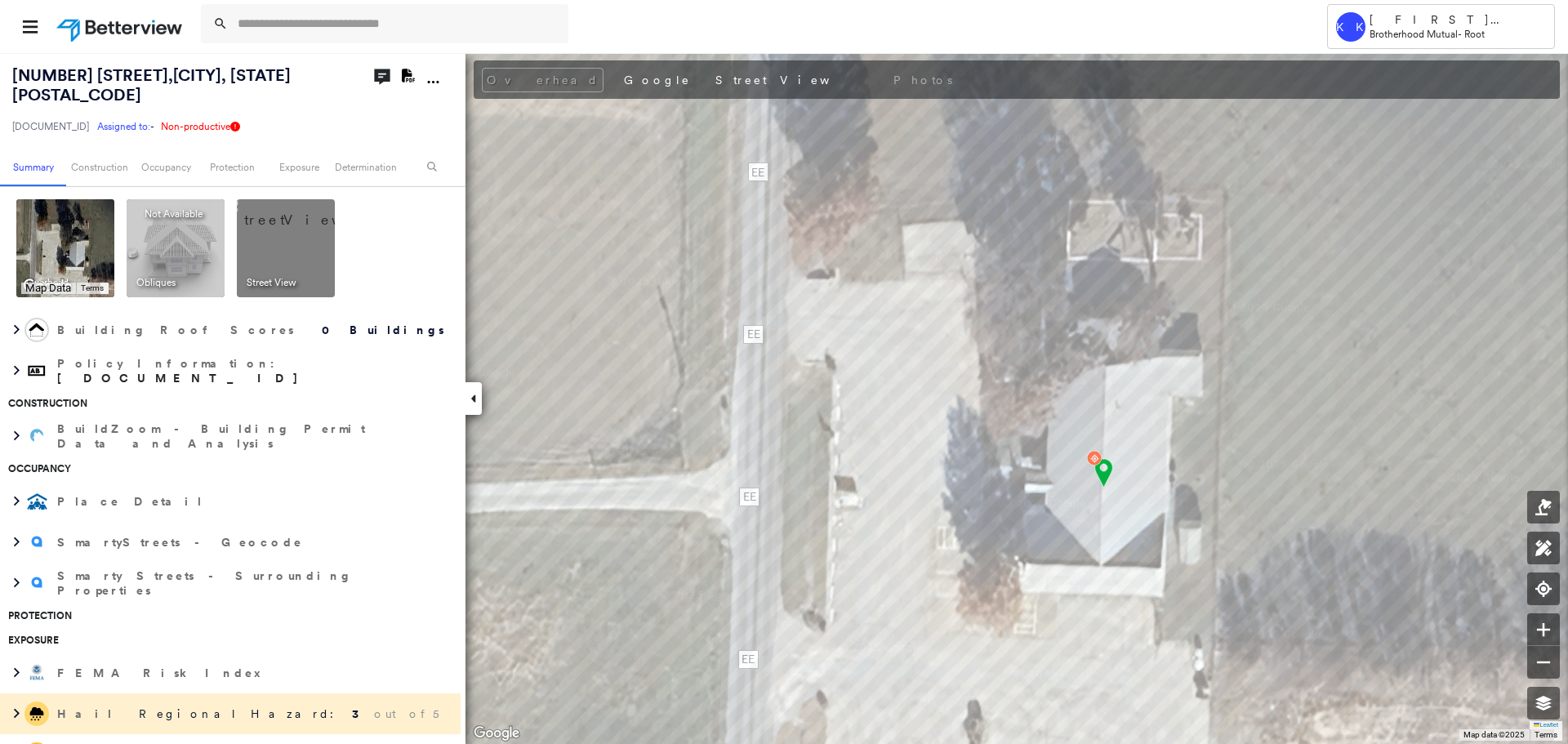 click at bounding box center (305, 212) 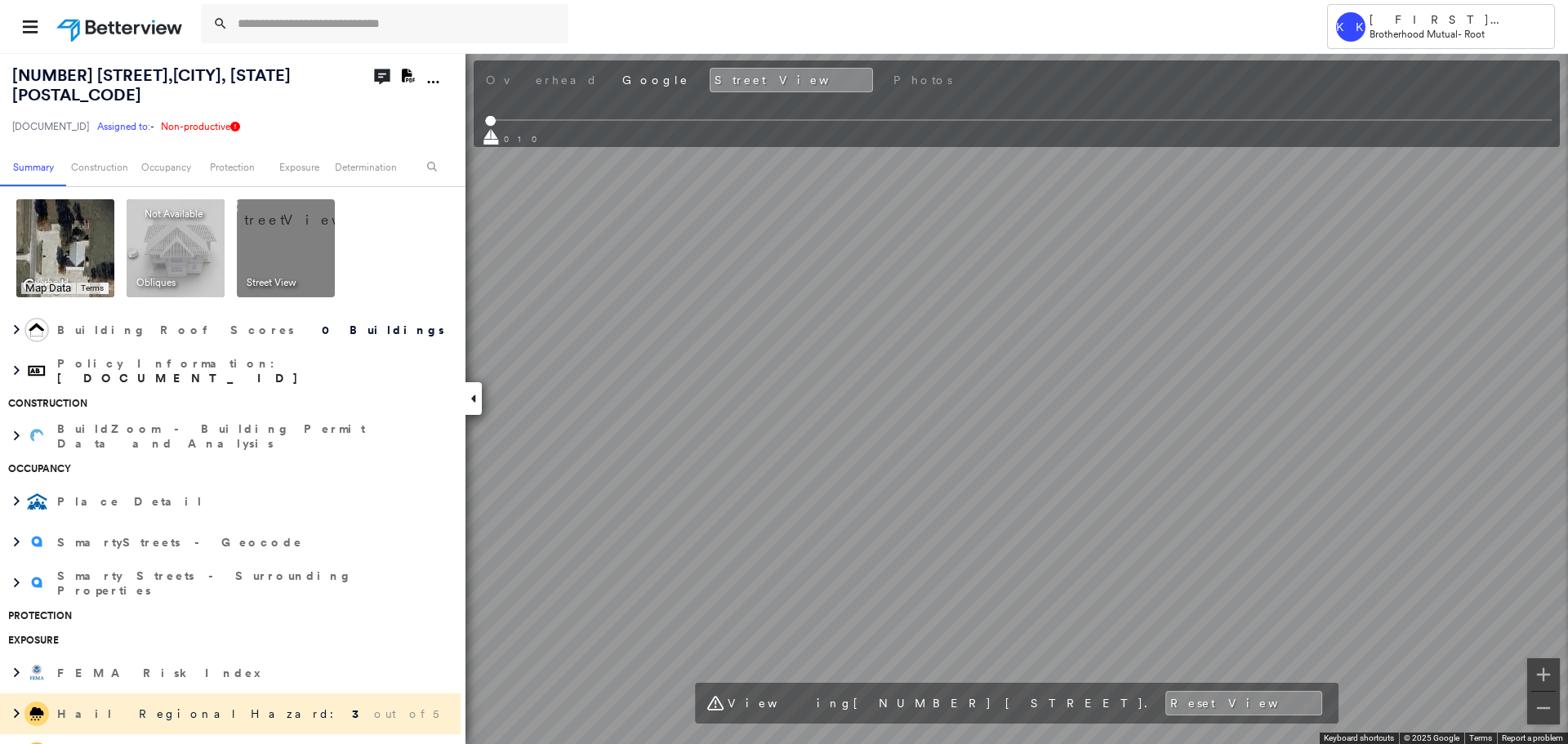 click on "[NUMBER] [STREET] , [CITY], [STATE] [POSTAL_CODE] [DOCUMENT_ID] Assigned to: - Assigned to: - [DOCUMENT_ID] Assigned to: - Non-productive Open Comments Download PDF Report Summary Construction Occupancy Protection Exposure Determination Overhead Keyboard shortcuts Map Data Map data ©2025 Map data ©2025 50 m Click to toggle between metric and imperial units Terms Report a map error To navigate the map with touch gestures double-tap and hold your finger on the map, then drag the map. To navigate, press the arrow keys. Keyboard shortcuts Map Data Map data ©2025 Imagery ©2025 Airbus, Maxar Technologies Map data ©2025 Imagery ©2025 Airbus, Maxar Technologies 50 m Click to toggle between metric and imperial units Terms Report a map error To navigate the map with touch gestures double-double-tap and hold your finger on the map, then drag the map. To navigate, press the arrow keys. Obliques Not Available ; Street View Building Roof Scores 0 Buildings Policy Information : M4443444 Construction Occupancy Place Detail Protection 3" at bounding box center (784, 398) 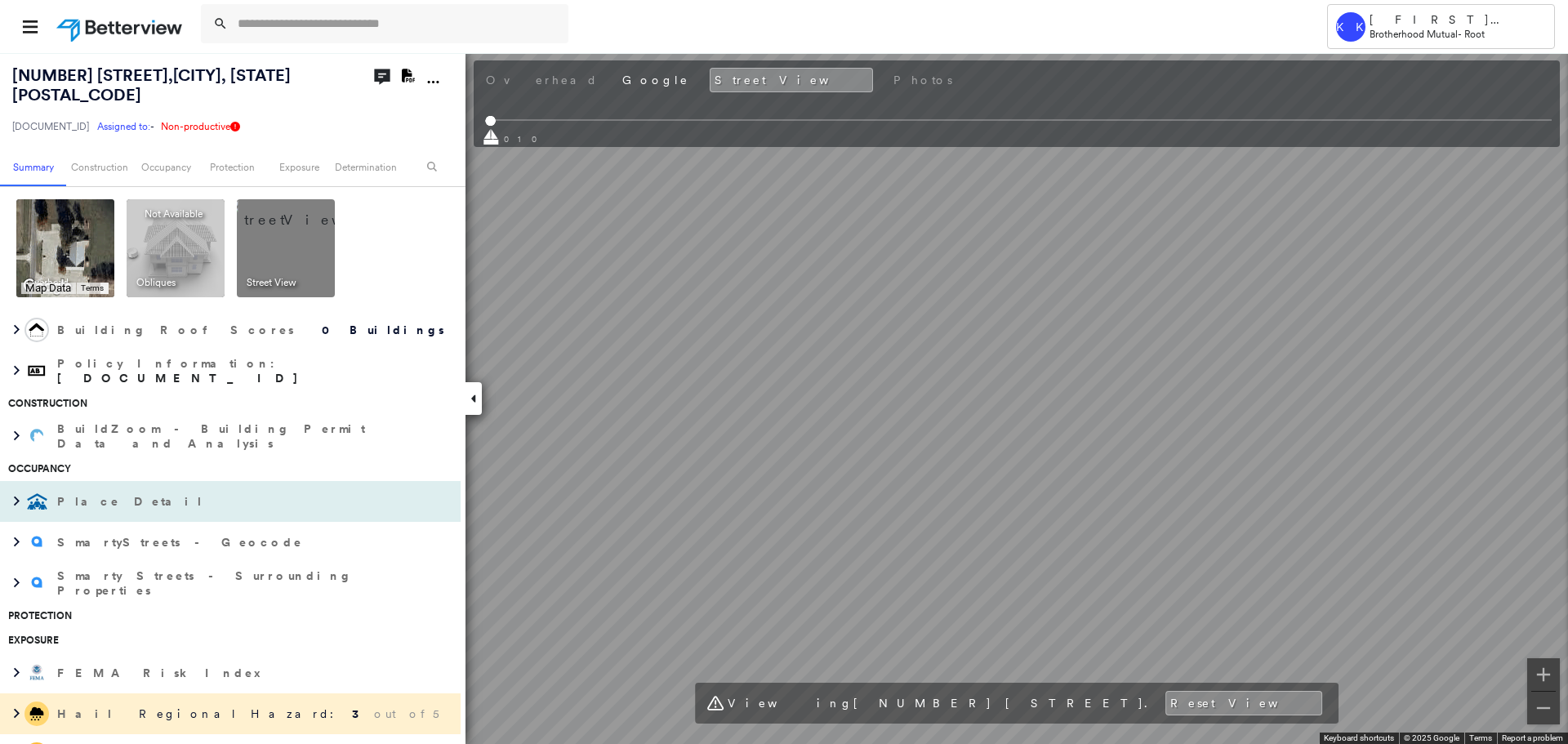 click on "[NUMBER] [STREET] , [CITY], [STATE] [POSTAL_CODE] [DOCUMENT_ID] Assigned to: - Assigned to: - [DOCUMENT_ID] Assigned to: - Non-productive Open Comments Download PDF Report Summary Construction Occupancy Protection Exposure Determination Overhead Keyboard shortcuts Map Data Map data ©2025 Map data ©2025 50 m Click to toggle between metric and imperial units Terms Report a map error To navigate the map with touch gestures double-tap and hold your finger on the map, then drag the map. To navigate, press the arrow keys. Keyboard shortcuts Map Data Map data ©2025 Imagery ©2025 Airbus, Maxar Technologies Map data ©2025 Imagery ©2025 Airbus, Maxar Technologies 50 m Click to toggle between metric and imperial units Terms Report a map error To navigate the map with touch gestures double-double-tap and hold your finger on the map, then drag the map. To navigate, press the arrow keys. Obliques Not Available ; Street View Building Roof Scores 0 Buildings Policy Information : M4443444 Construction Occupancy Place Detail Protection 3" at bounding box center [784, 398] 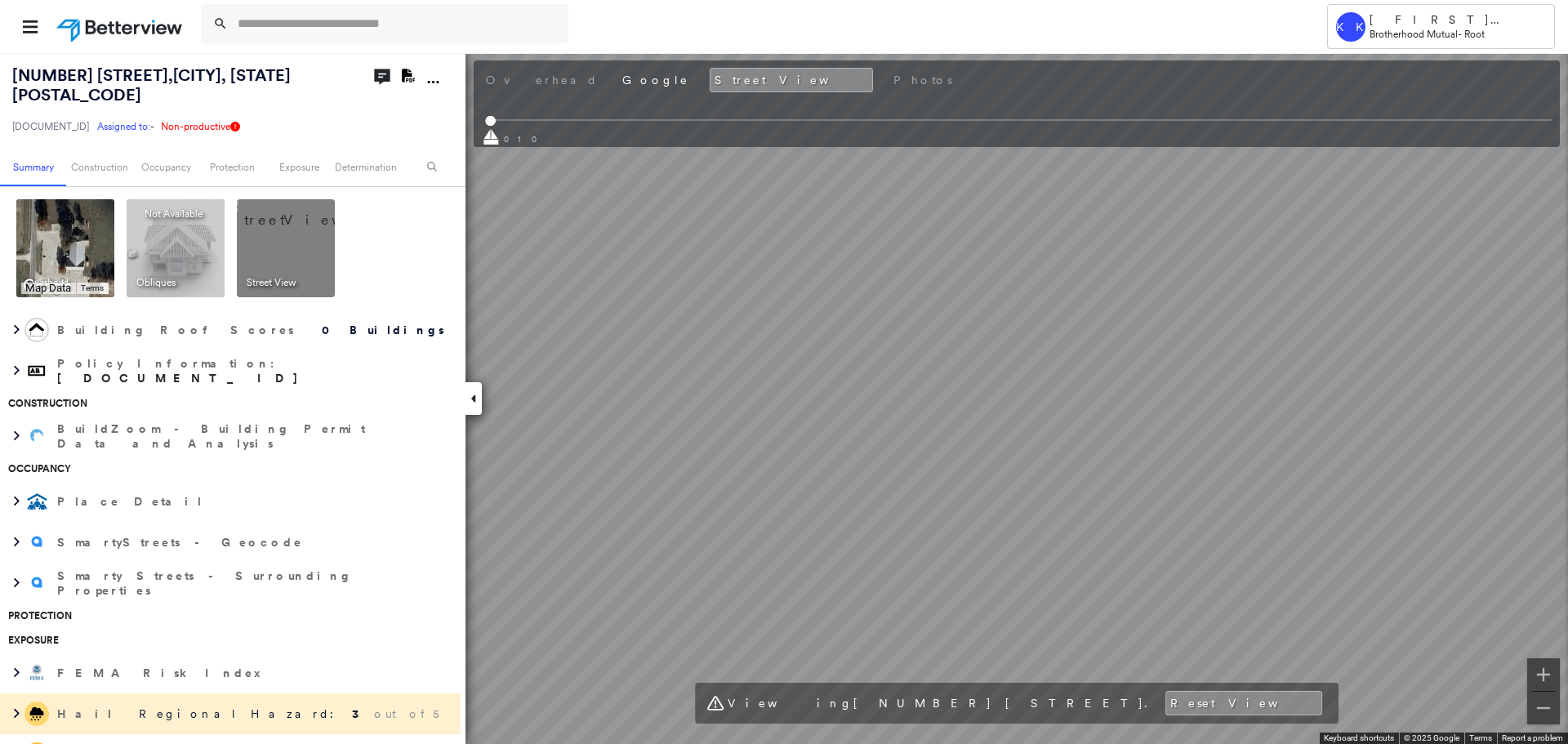 click on "[STREET_NAME] [STREET] [NUMBER] [STREET], [CITY], [STATE] [POSTAL_CODE] [DOCUMENT_ID] Assigned to: - Assigned to: - [DOCUMENT_ID] Assigned to: - Non-productive Open Comments Download PDF Report Summary Construction Occupancy Protection Exposure Determination Overhead Keyboard shortcuts Map Data Map data ©2025 Map data ©2025 50 m Click to toggle between metric and imperial units Terms Report a map error To navigate the map with touch gestures double-tap and hold your finger on the map, then drag the map. To navigate, press the arrow keys. Keyboard shortcuts Map Data Map data ©2025 Imagery ©2025 Airbus, Maxar Technologies Map data ©2025 Imagery ©2025 Airbus, Maxar Technologies 50 m Click to toggle between metric and imperial units Terms Report a map error To navigate the map with touch gestures double-tap and hold your finger on the map, then drag the map. To navigate, press the arrow keys. Obliques Not Available ; Street View Building Roof Scores 0 Buildings Policy Information : 3" at bounding box center (784, 372) 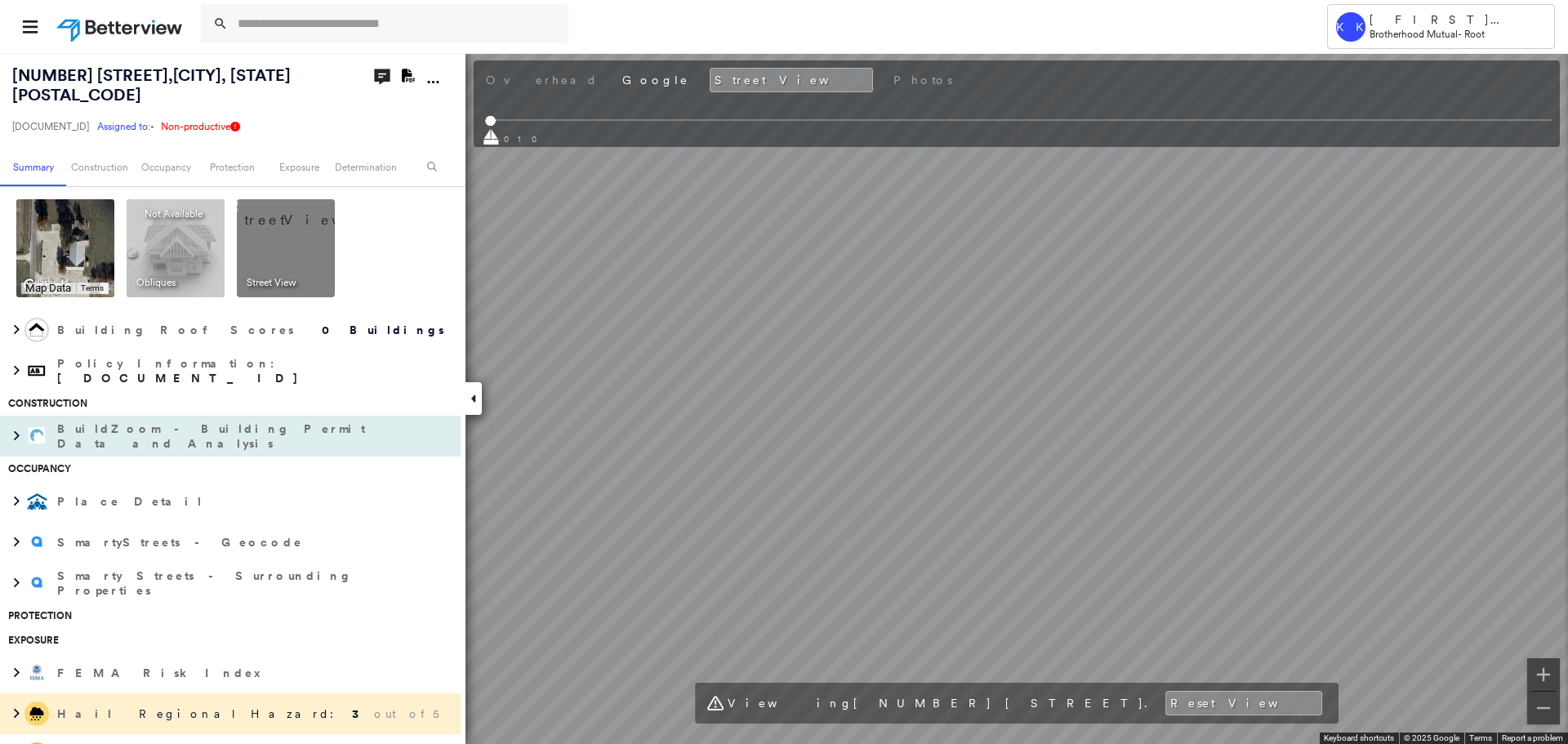 click on "[NUMBER] [STREET] , [CITY], [STATE] [POSTAL_CODE] [DOCUMENT_ID] Assigned to: - Assigned to: - [DOCUMENT_ID] Assigned to: - Non-productive Open Comments Download PDF Report Summary Construction Occupancy Protection Exposure Determination Overhead Keyboard shortcuts Map Data Map data ©2025 Map data ©2025 50 m Click to toggle between metric and imperial units Terms Report a map error To navigate the map with touch gestures double-tap and hold your finger on the map, then drag the map. To navigate, press the arrow keys. Keyboard shortcuts Map Data Map data ©2025 Imagery ©2025 Airbus, Maxar Technologies Map data ©2025 Imagery ©2025 Airbus, Maxar Technologies 50 m Click to toggle between metric and imperial units Terms Report a map error To navigate the map with touch gestures double-double-tap and hold your finger on the map, then drag the map. To navigate, press the arrow keys. Obliques Not Available ; Street View Building Roof Scores 0 Buildings Policy Information : M4443444 Construction Occupancy Place Detail Protection 3" at bounding box center [784, 398] 